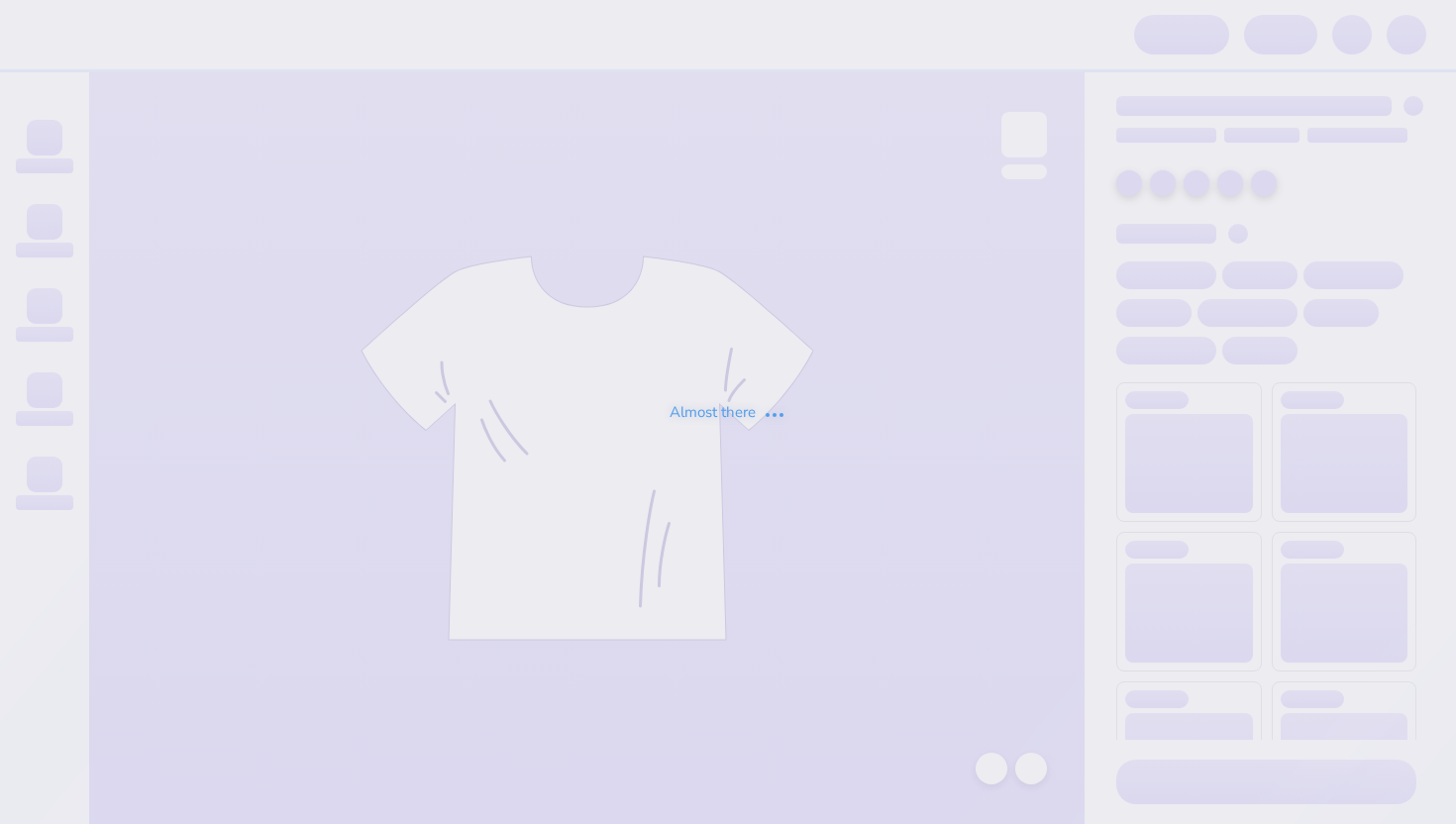 scroll, scrollTop: 0, scrollLeft: 0, axis: both 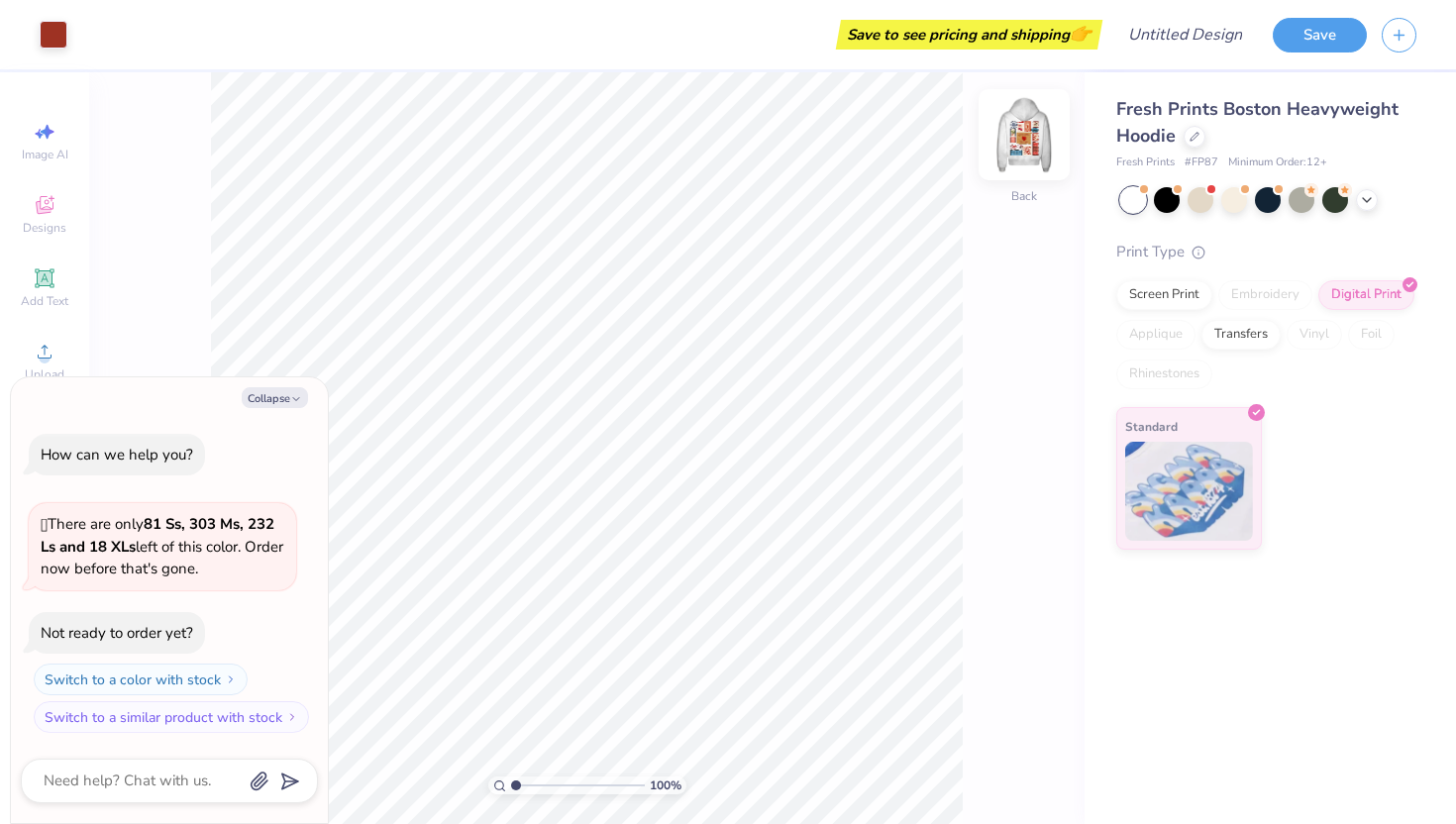 click at bounding box center (1024, 135) 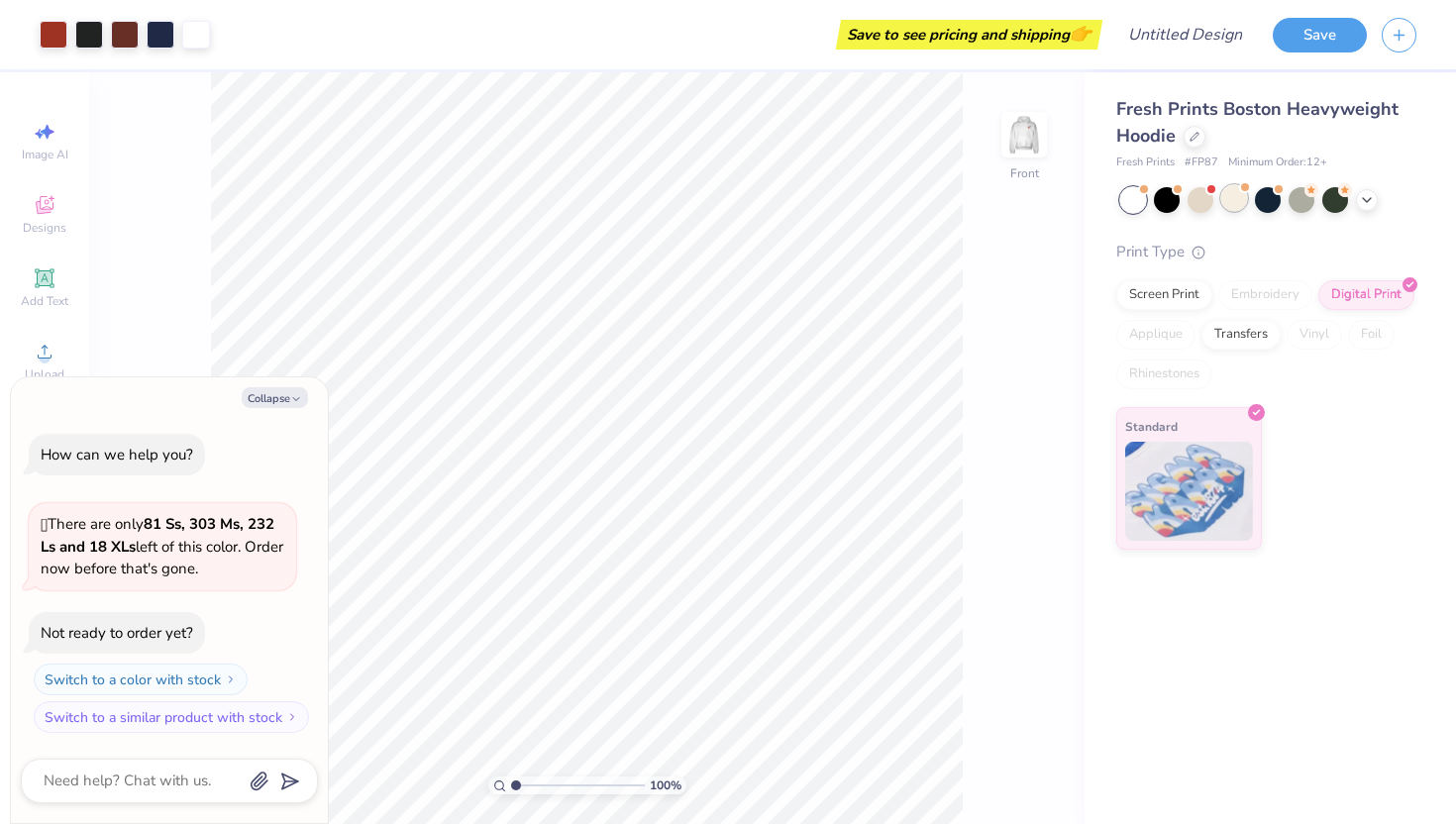 click at bounding box center (1234, 198) 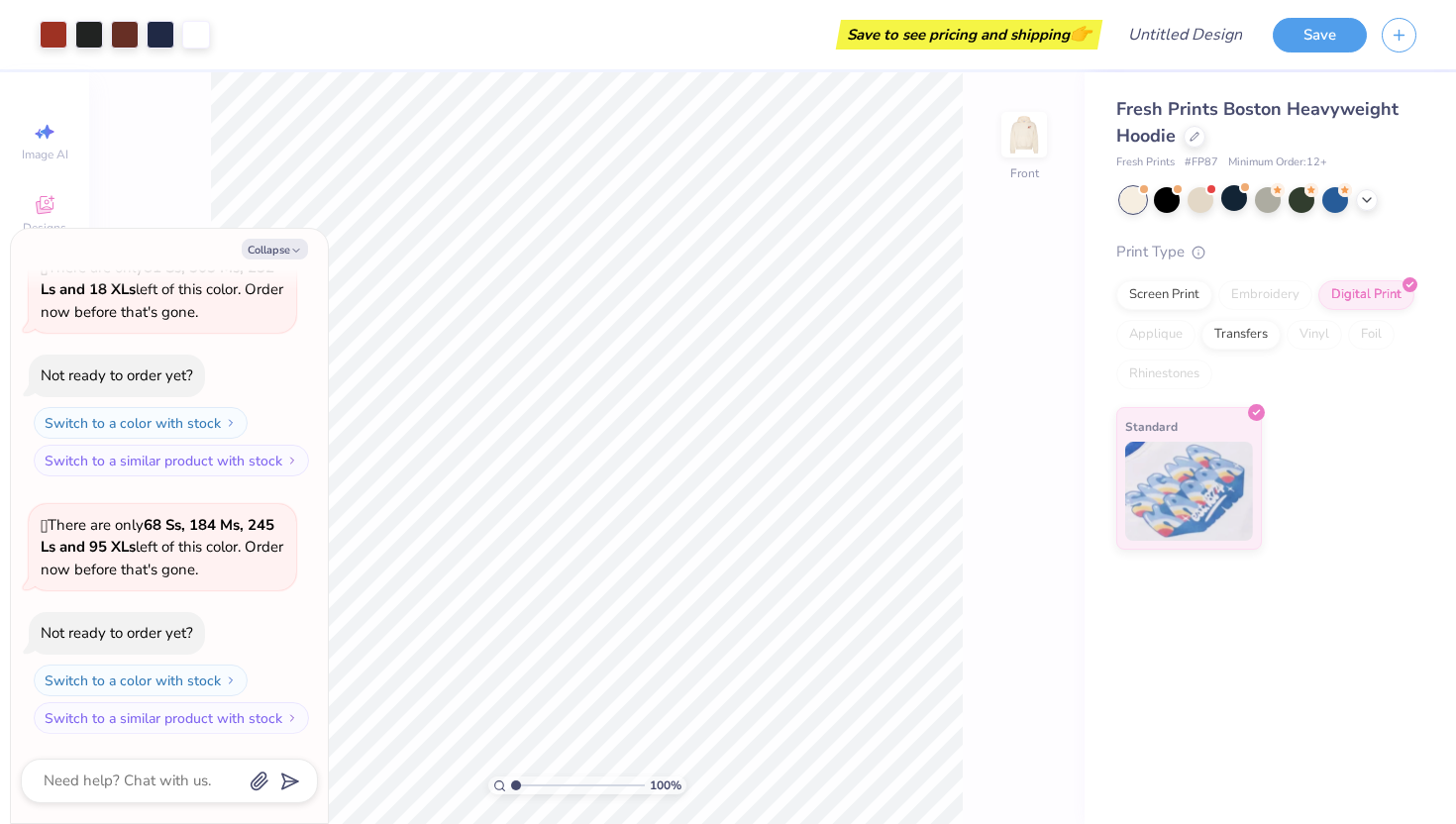 scroll, scrollTop: 0, scrollLeft: 0, axis: both 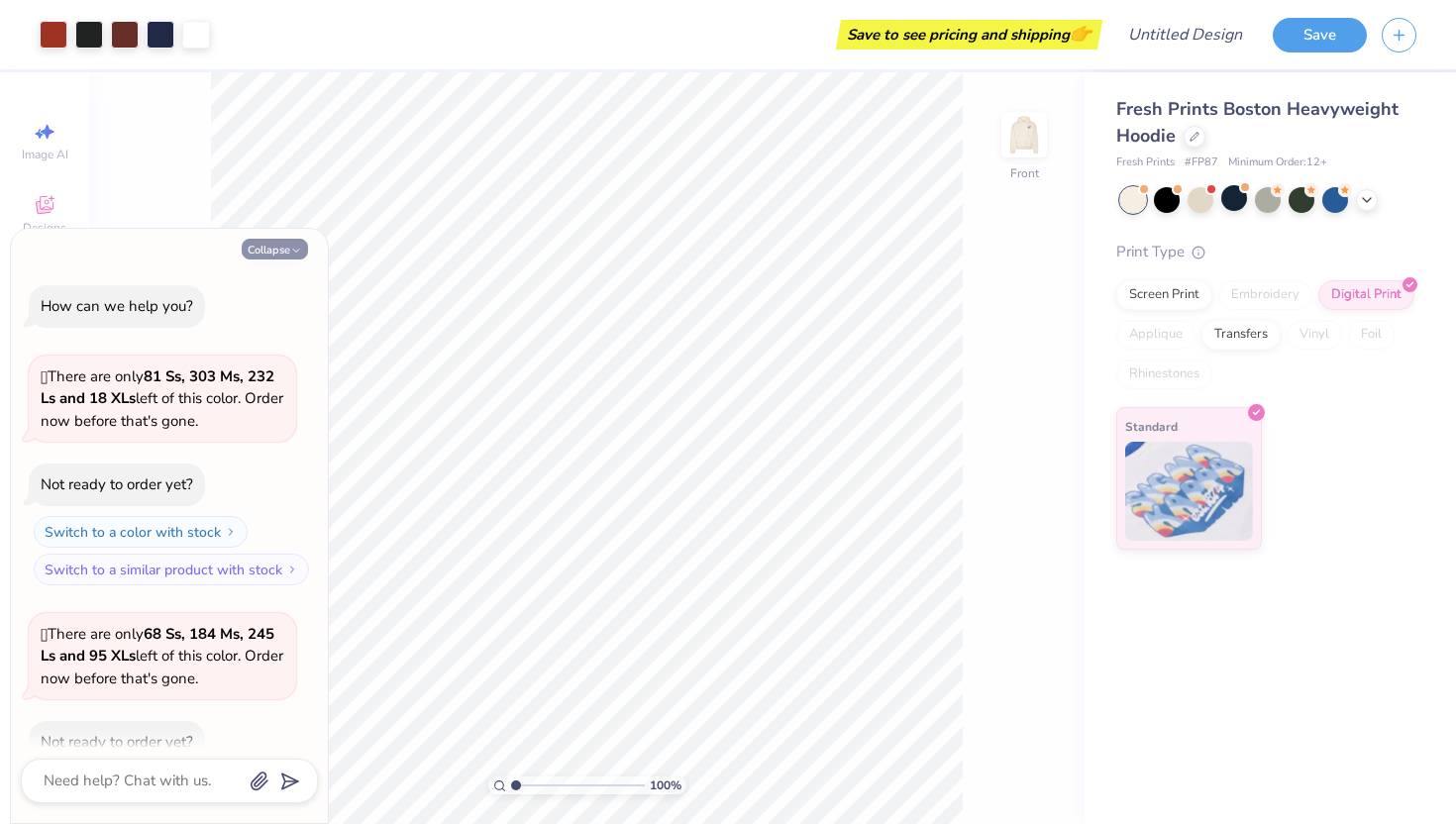 click on "Collapse" at bounding box center (274, 249) 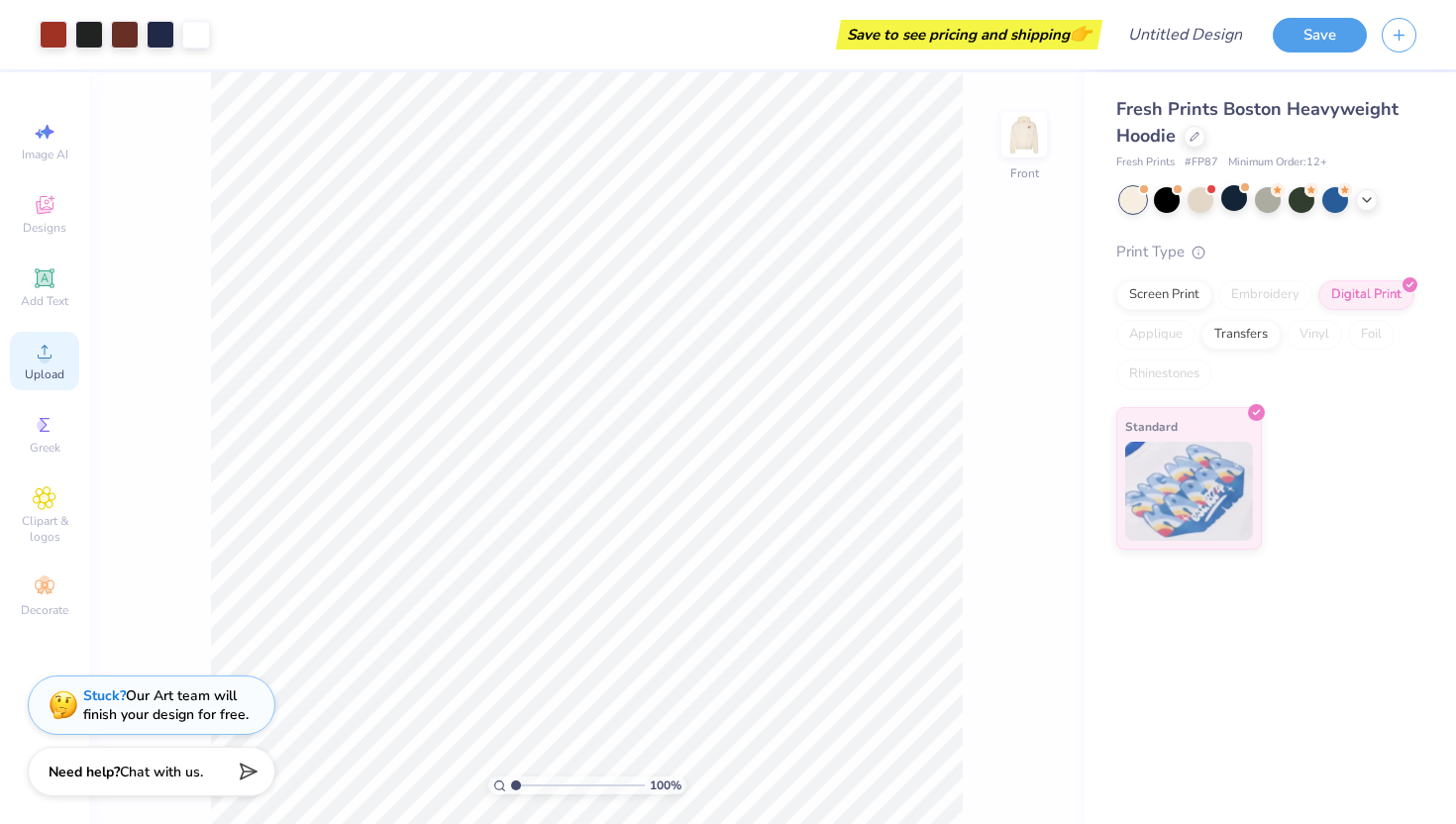 click on "Upload" at bounding box center [45, 360] 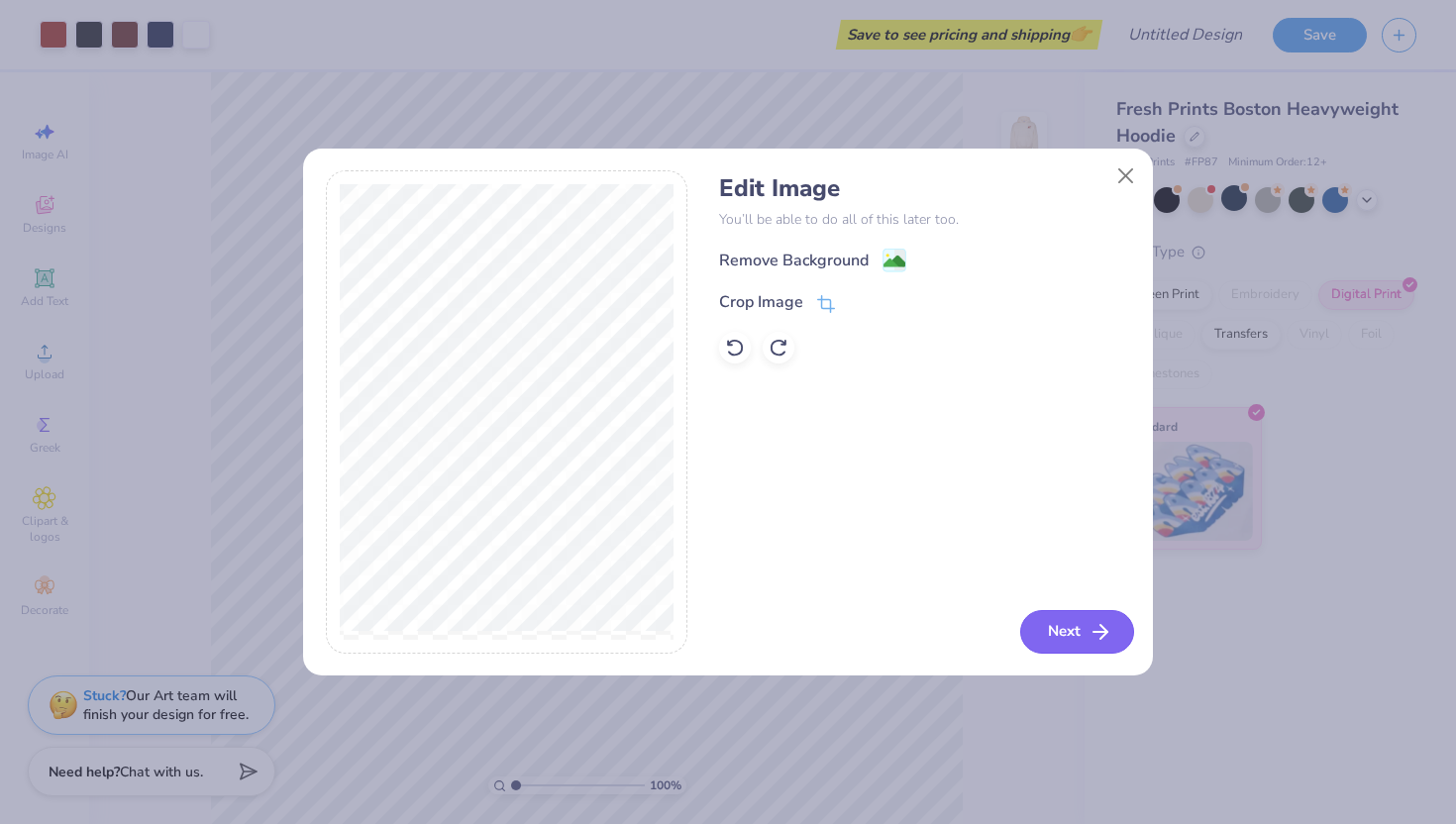 click on "Next" at bounding box center (1077, 632) 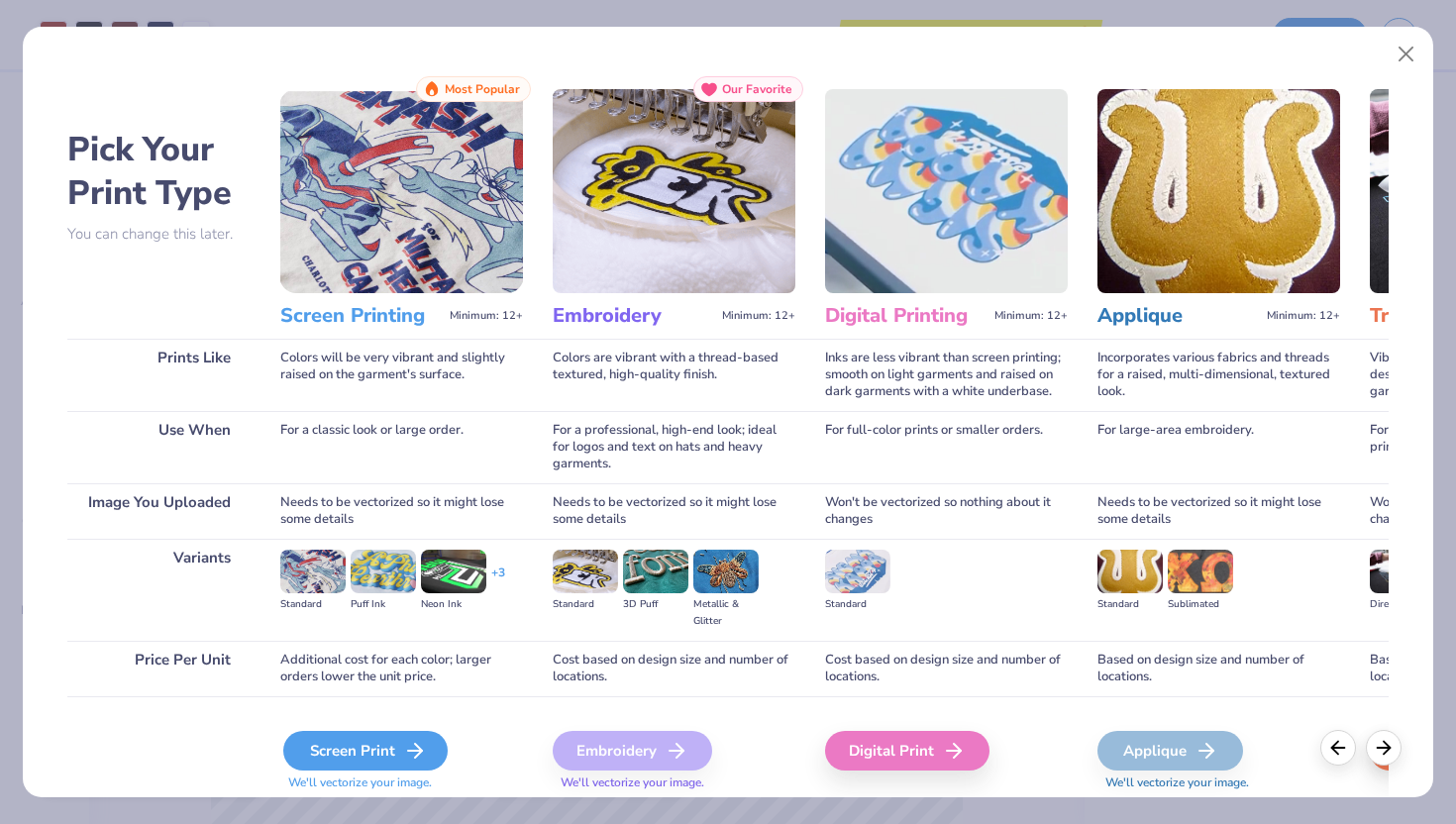 click on "Screen Print" at bounding box center (365, 751) 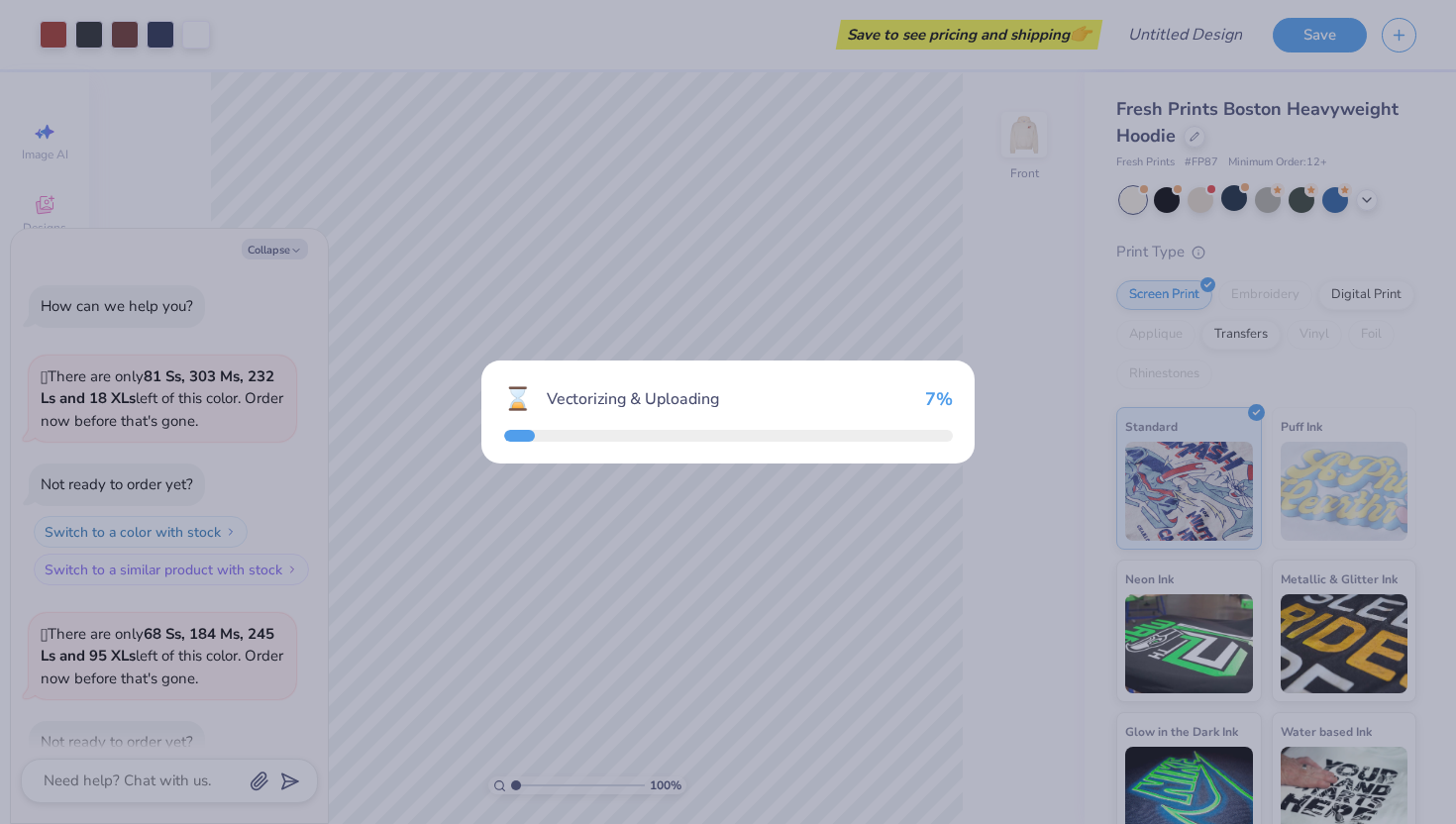 scroll, scrollTop: 273, scrollLeft: 0, axis: vertical 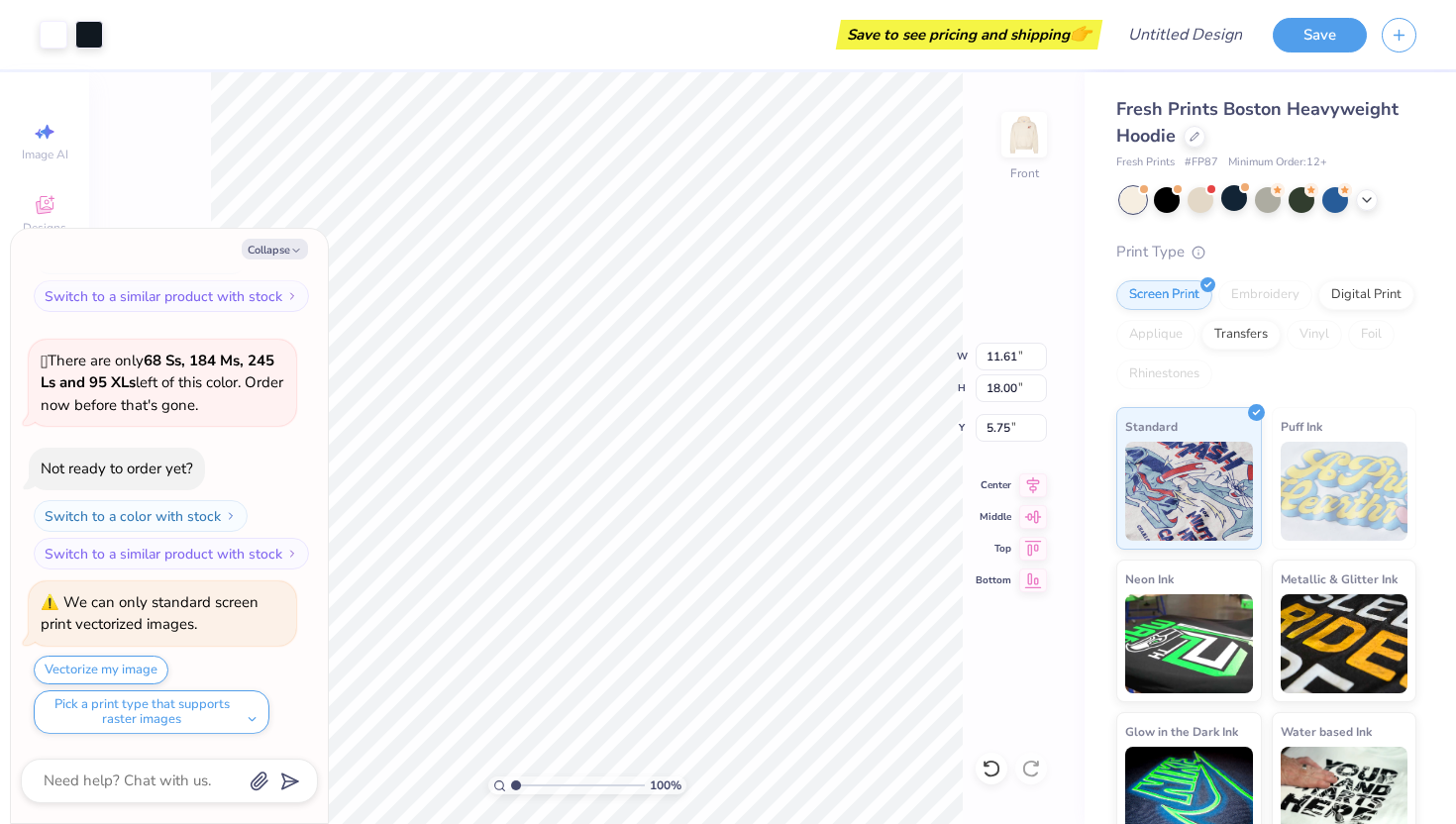 type on "x" 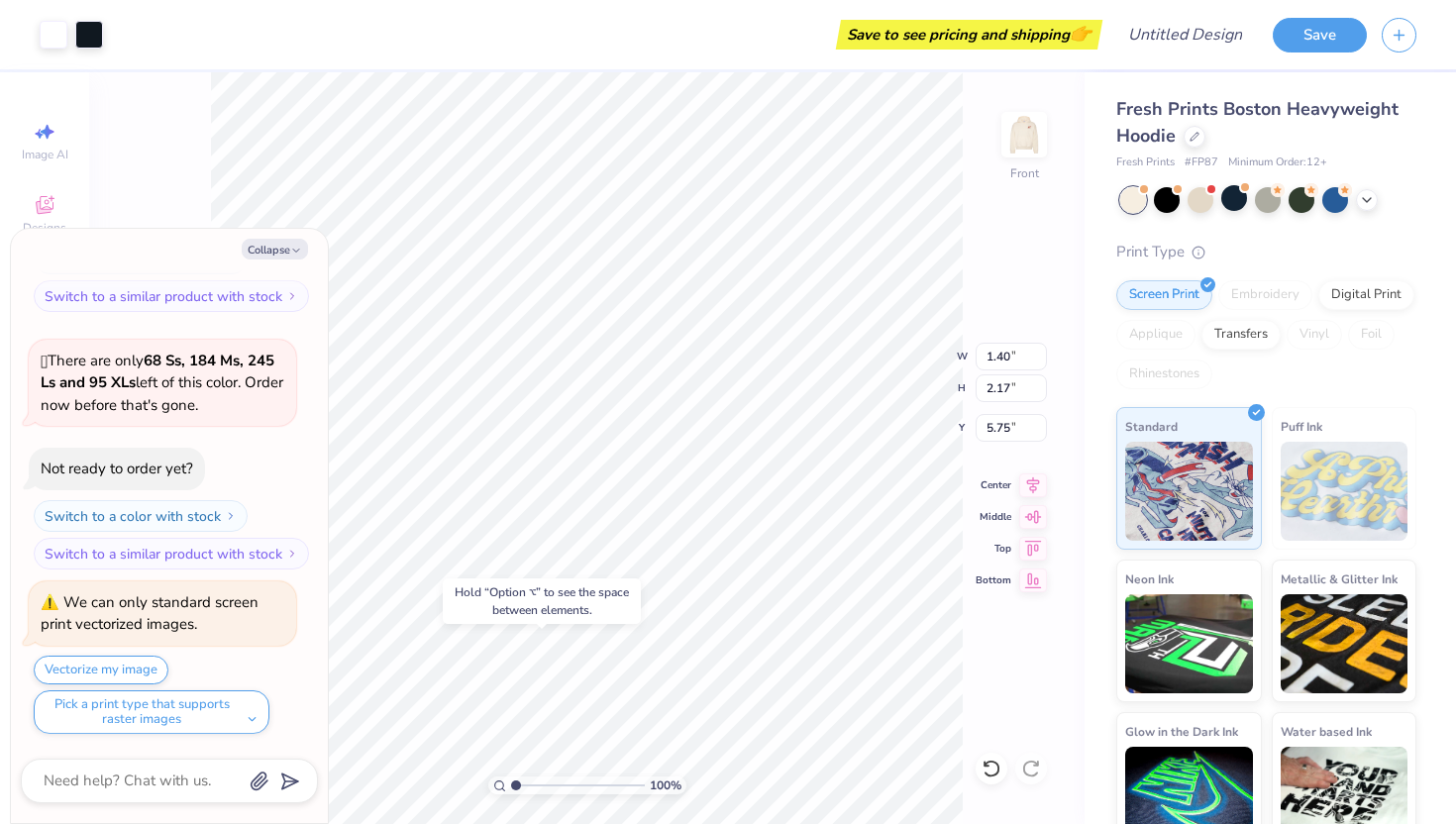 type on "x" 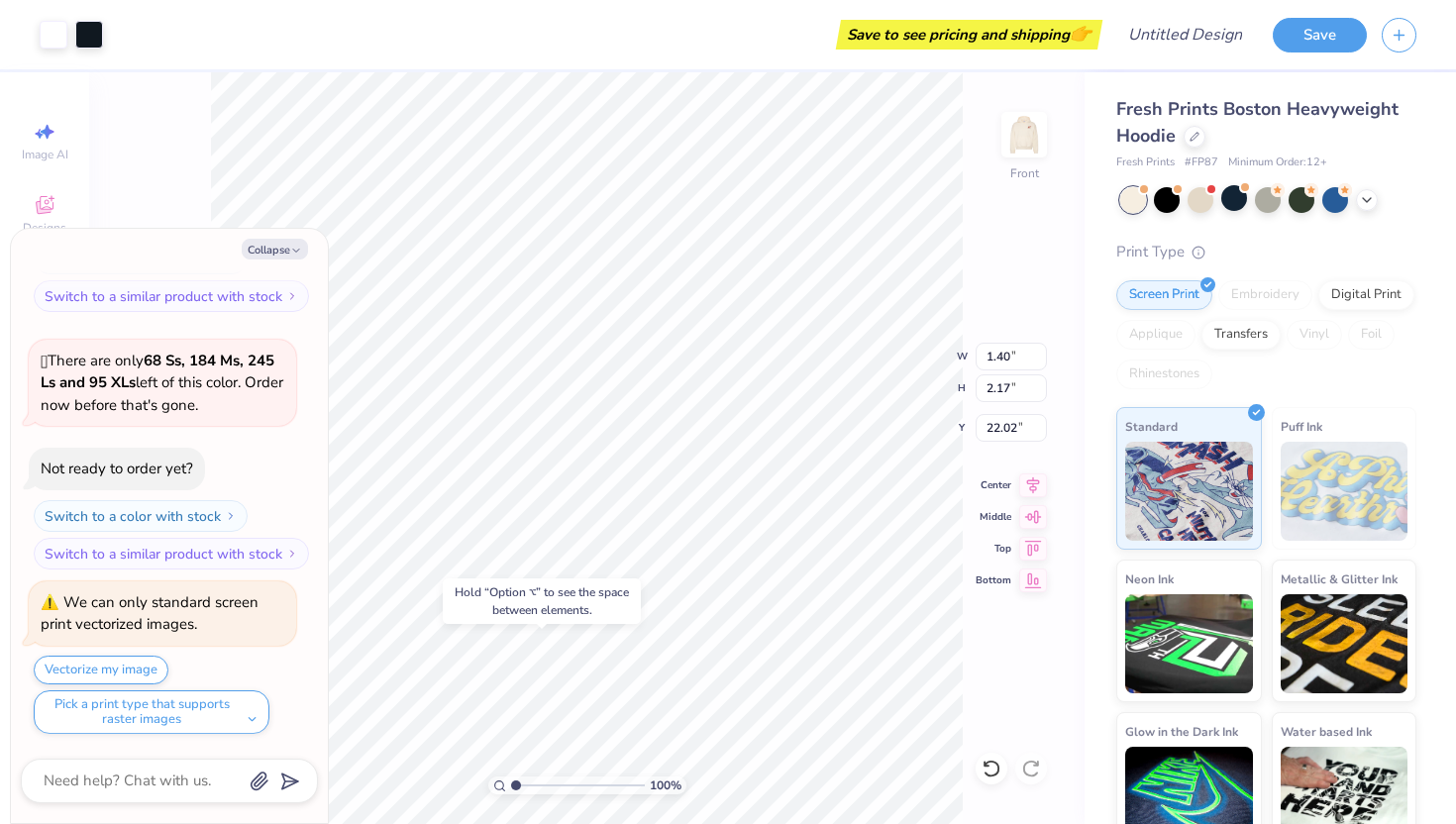 type on "x" 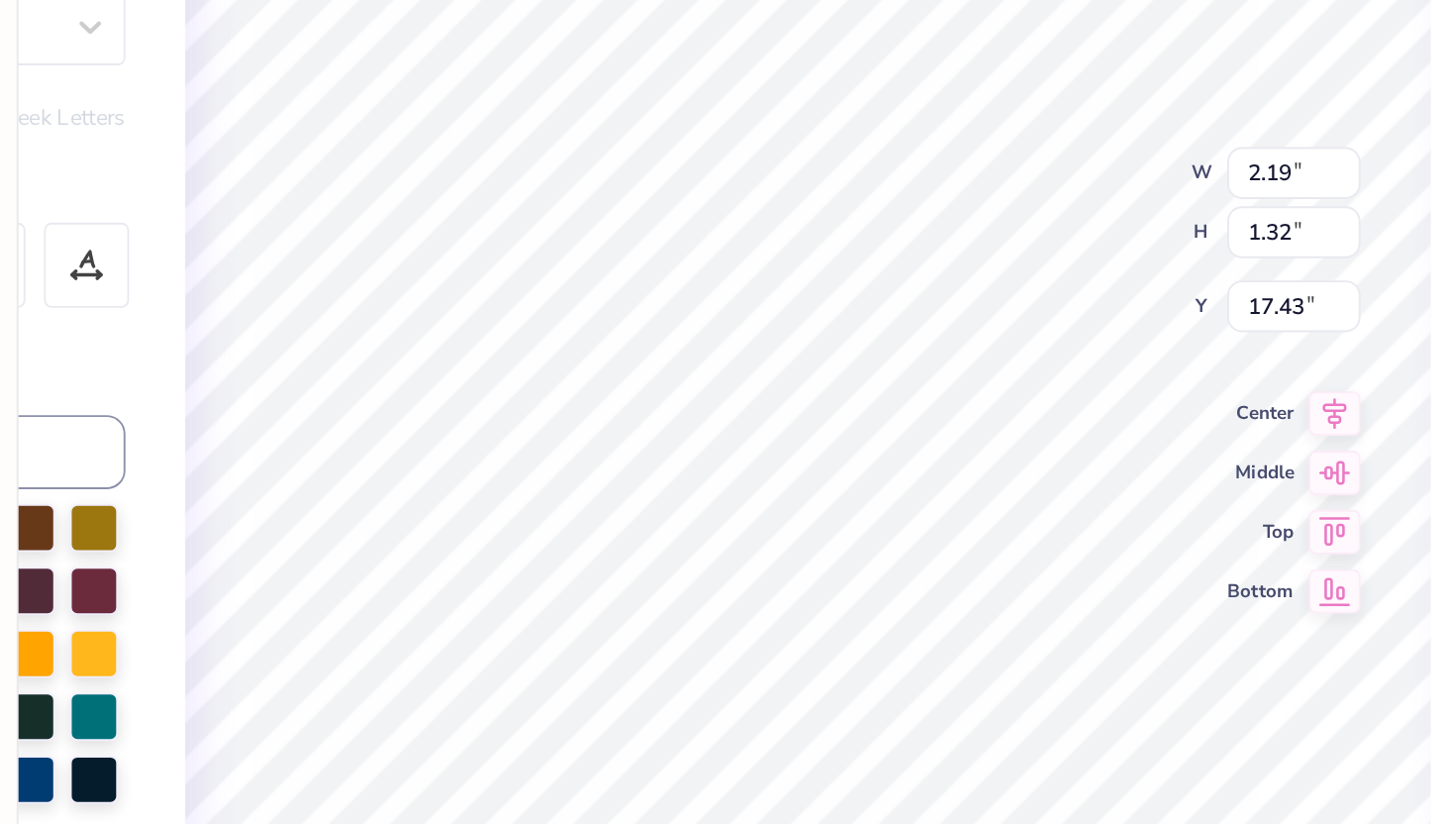type on "x" 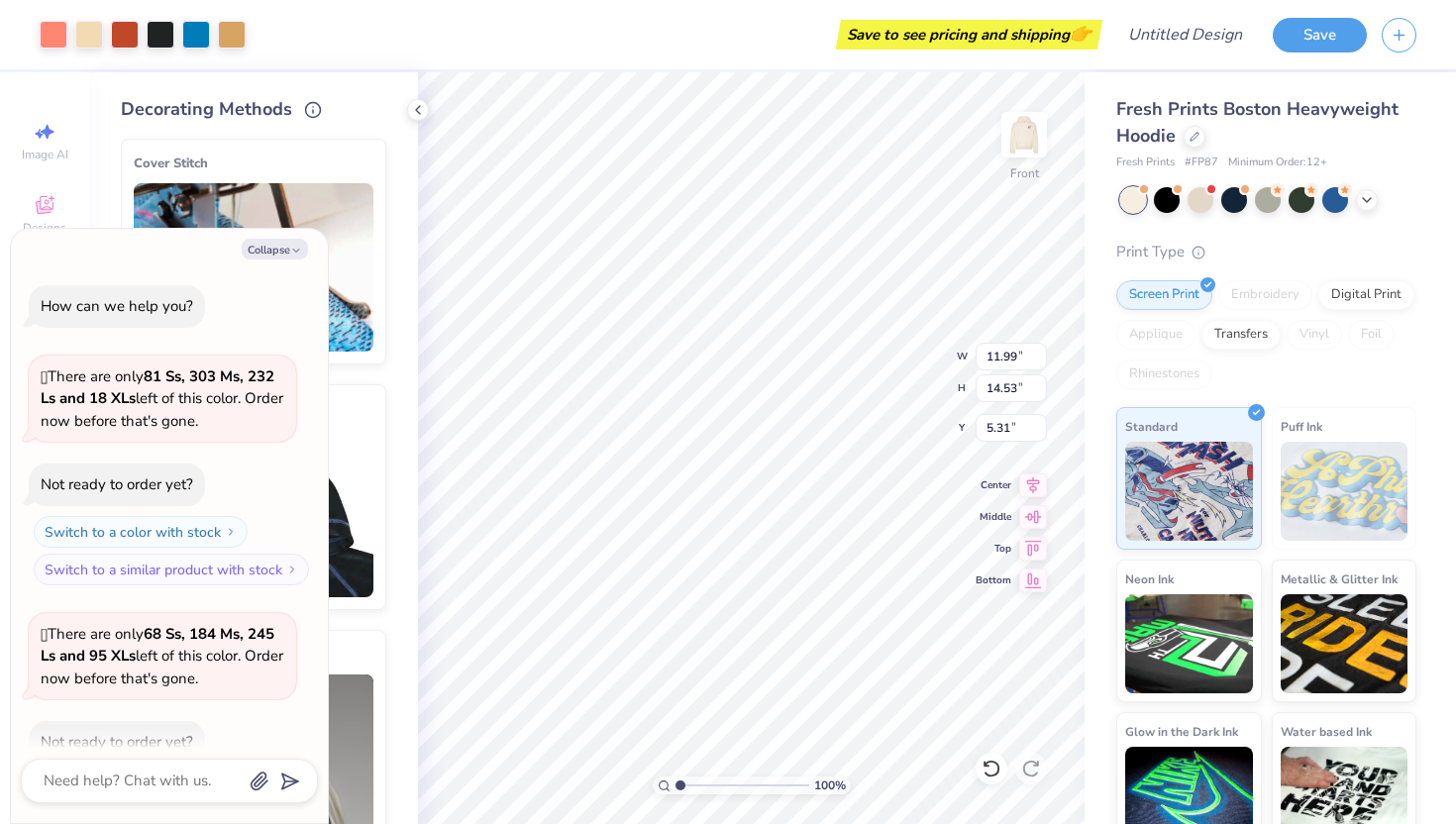 type on "x" 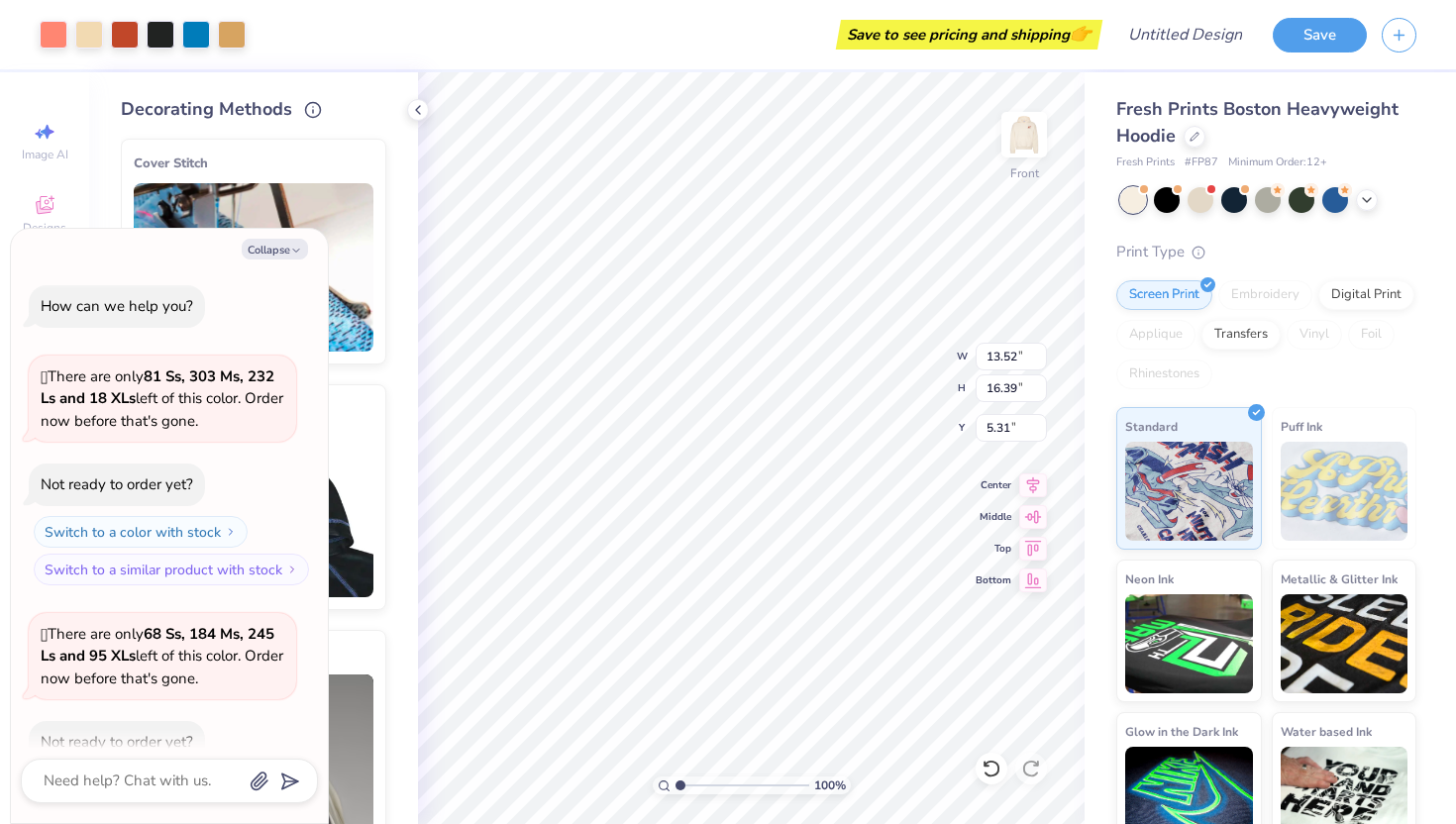 scroll, scrollTop: 0, scrollLeft: 0, axis: both 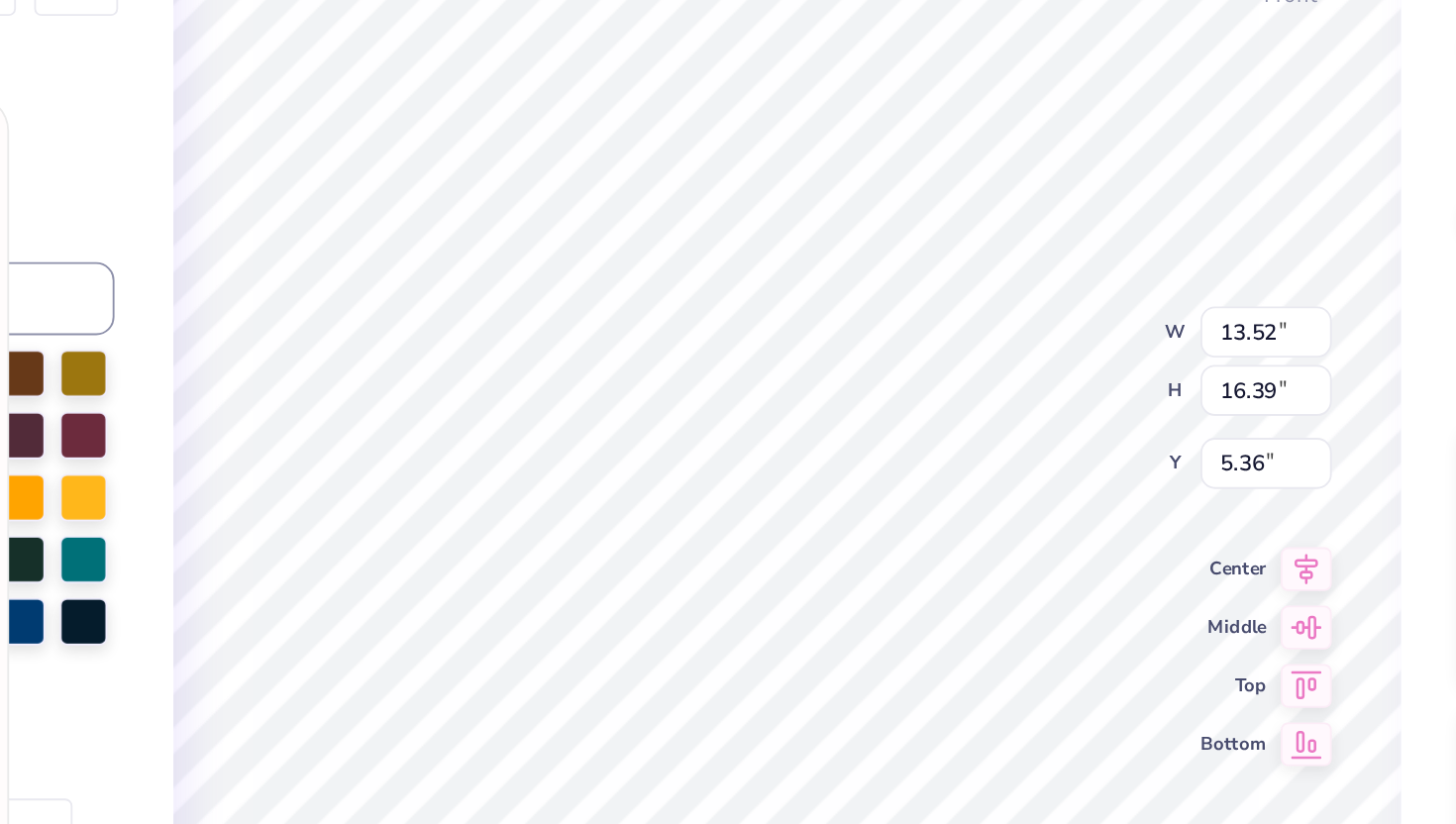 type on "0.69" 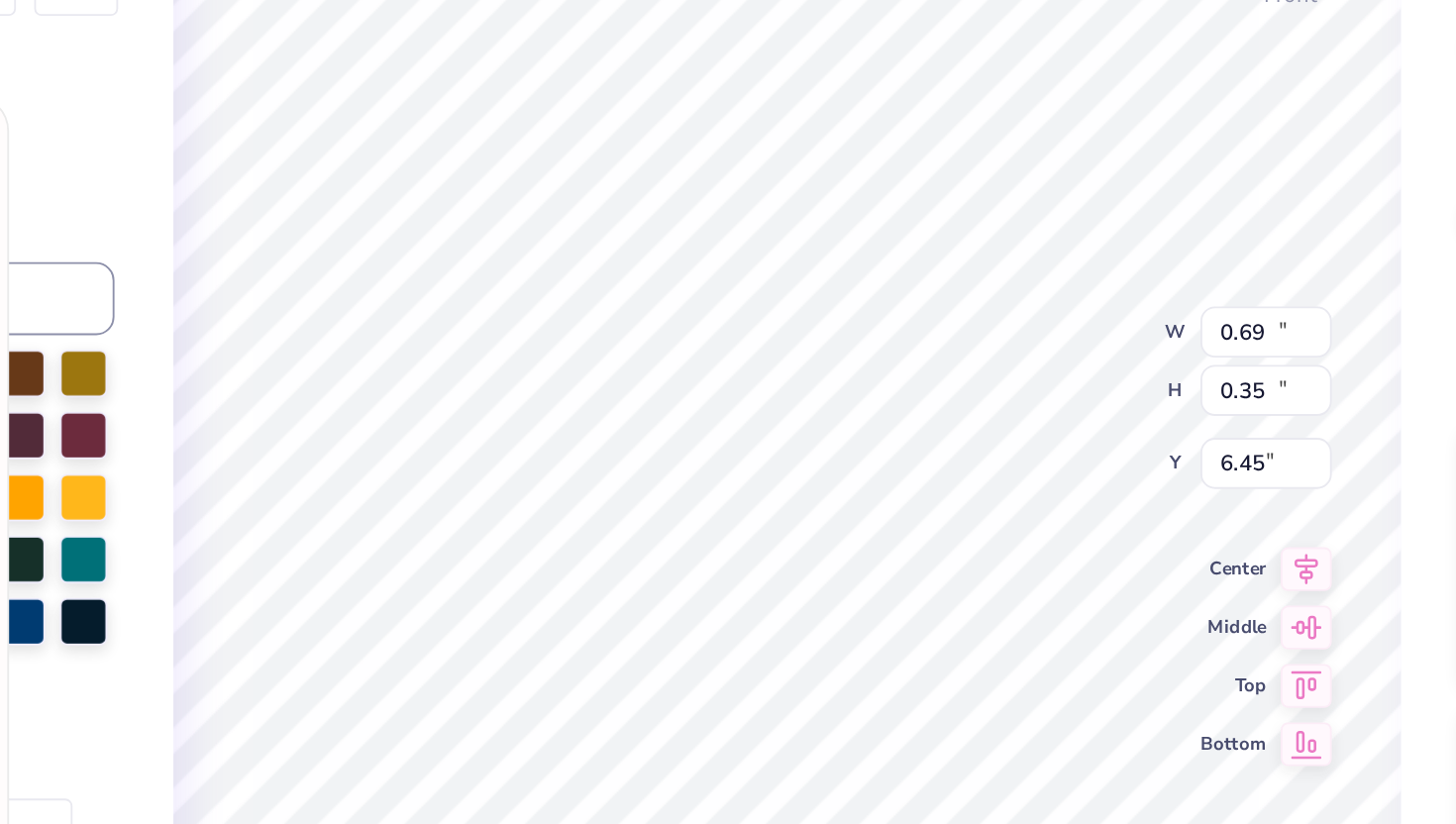 type on "x" 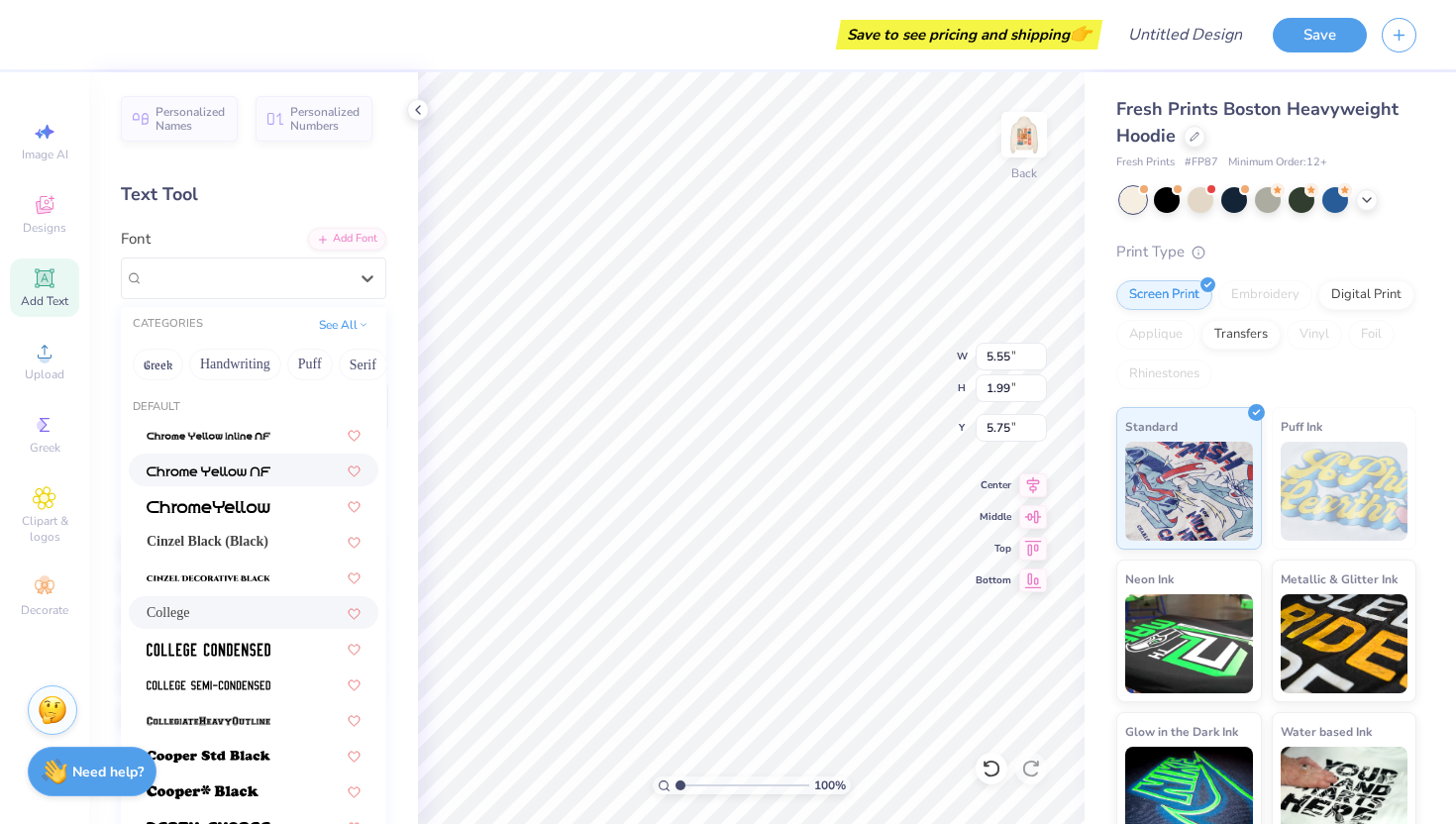 scroll, scrollTop: 0, scrollLeft: 0, axis: both 